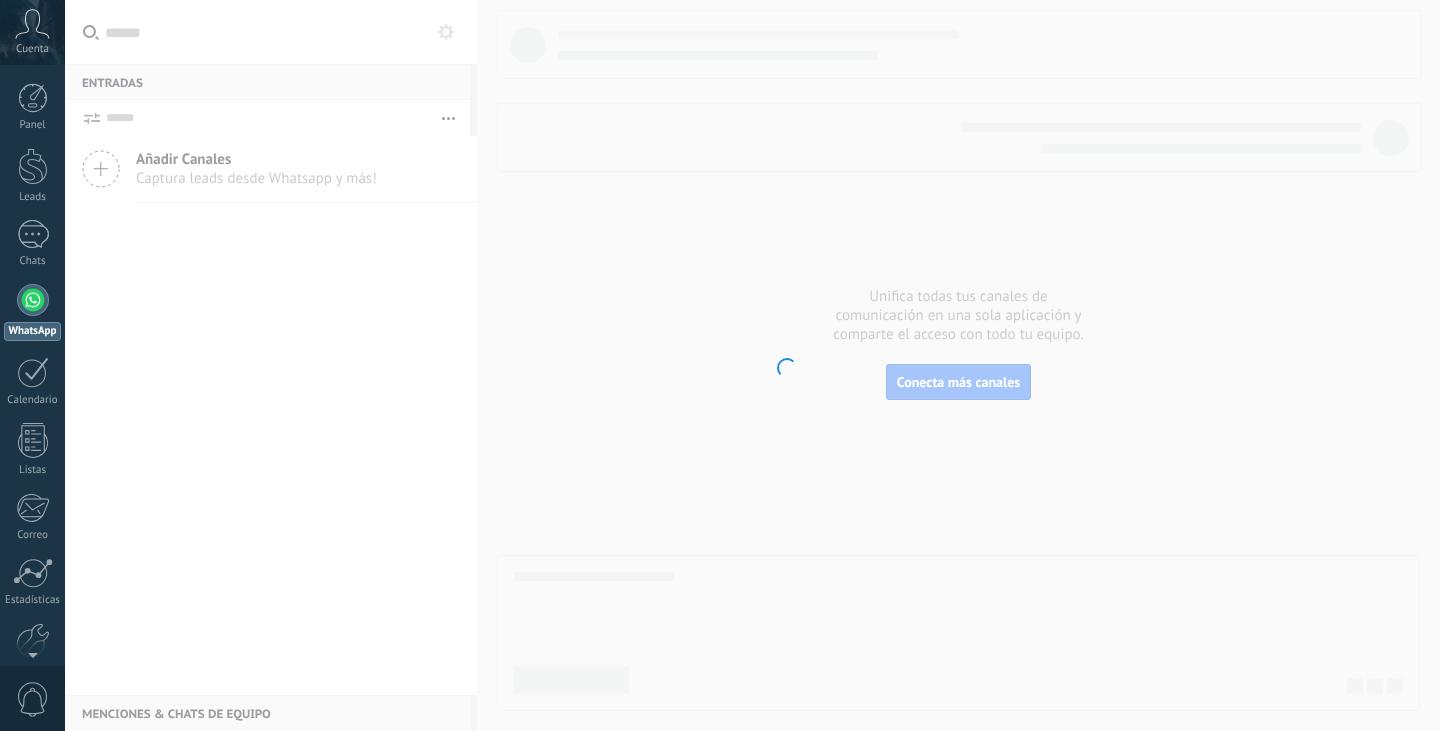 scroll, scrollTop: 0, scrollLeft: 0, axis: both 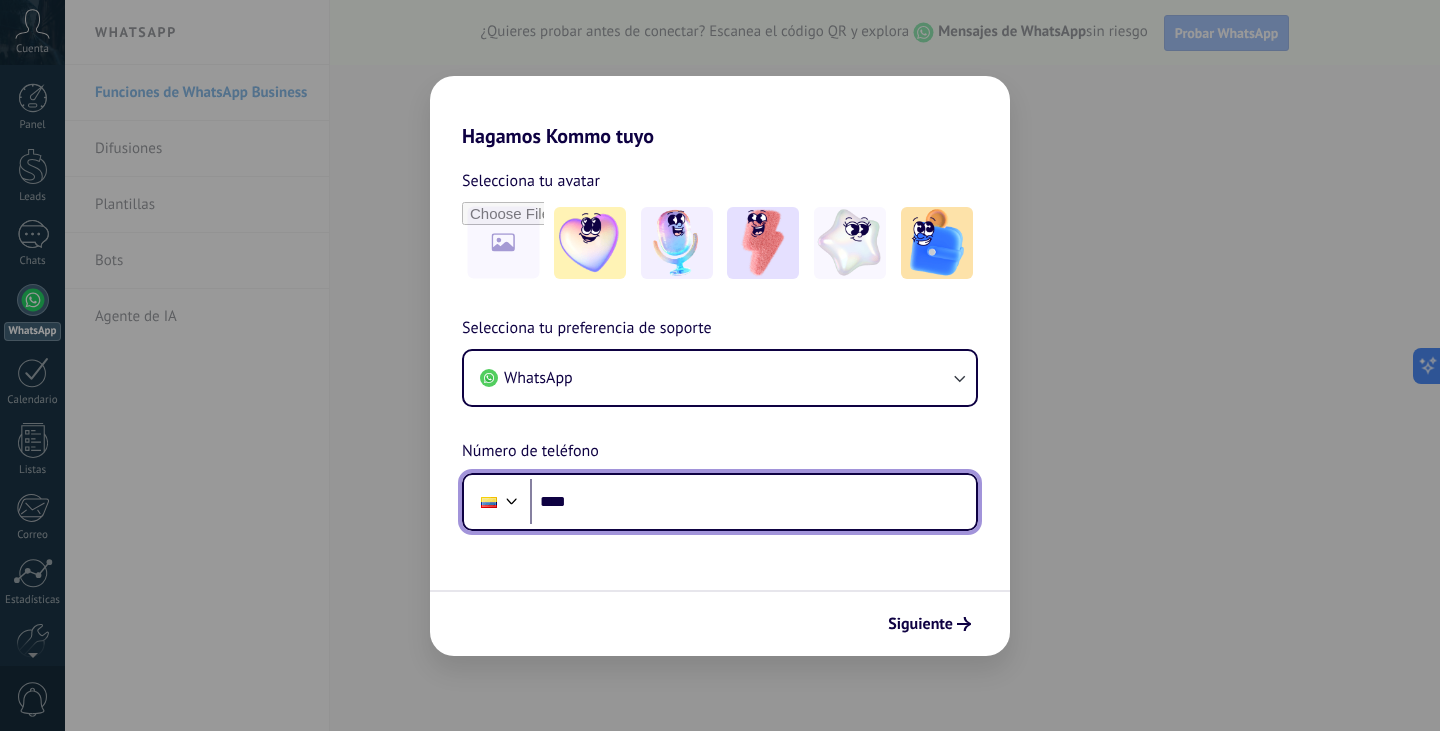 click on "****" at bounding box center [753, 502] 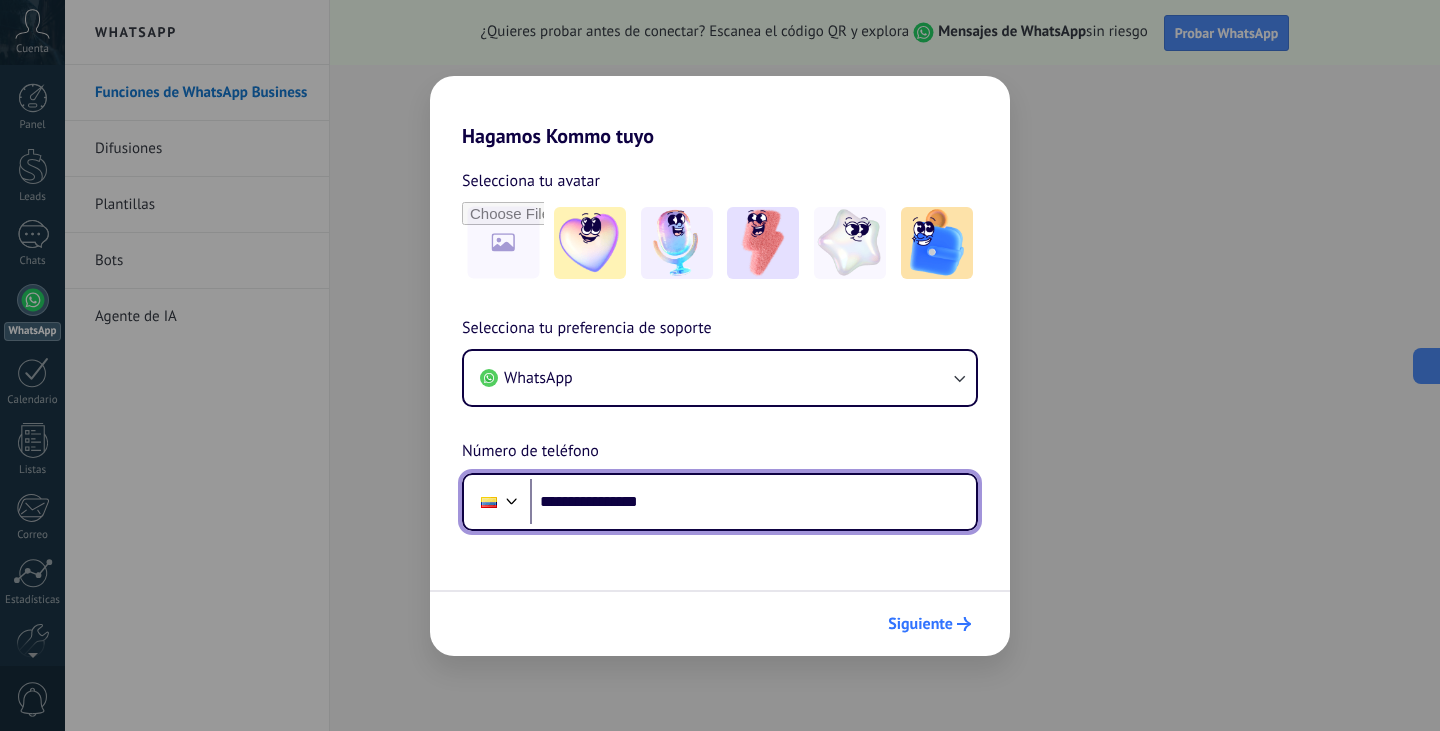 type on "**********" 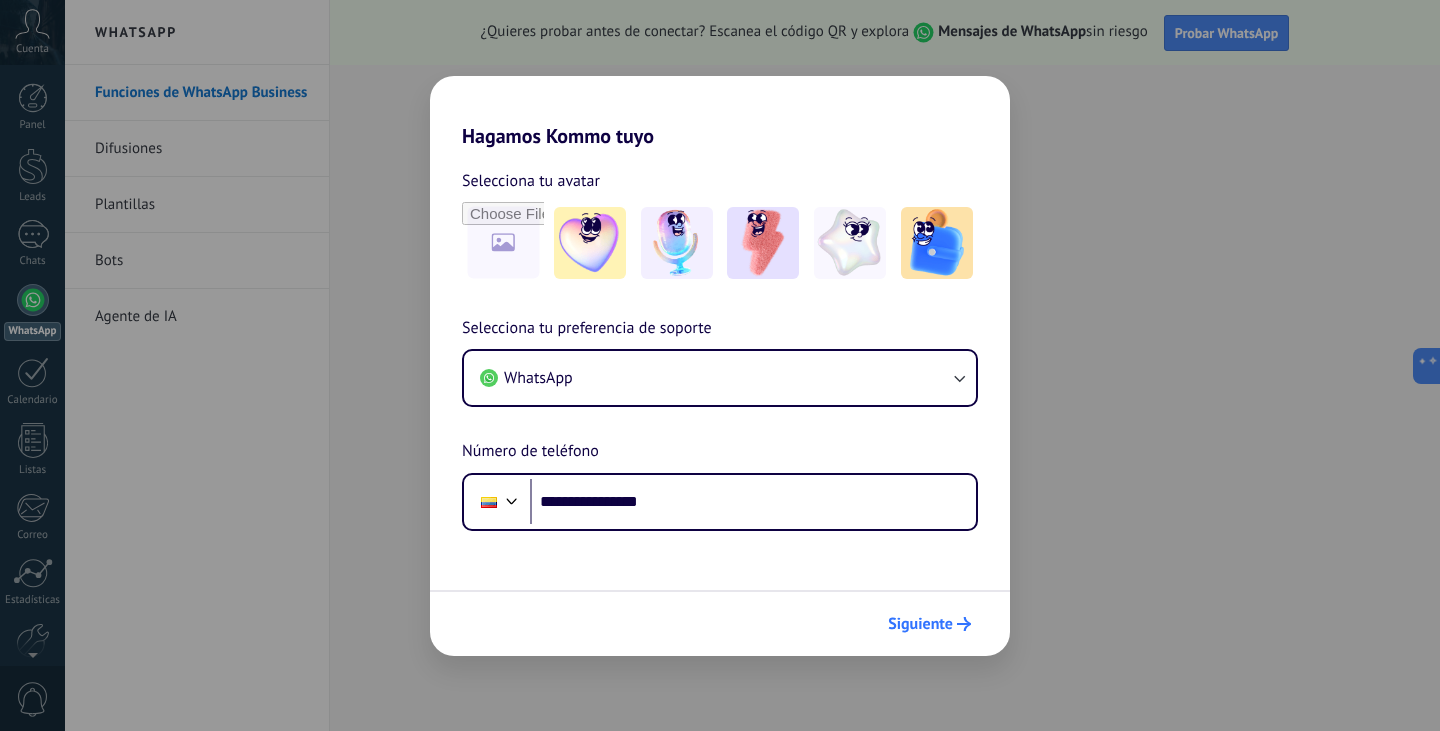 click on "Siguiente" at bounding box center [920, 624] 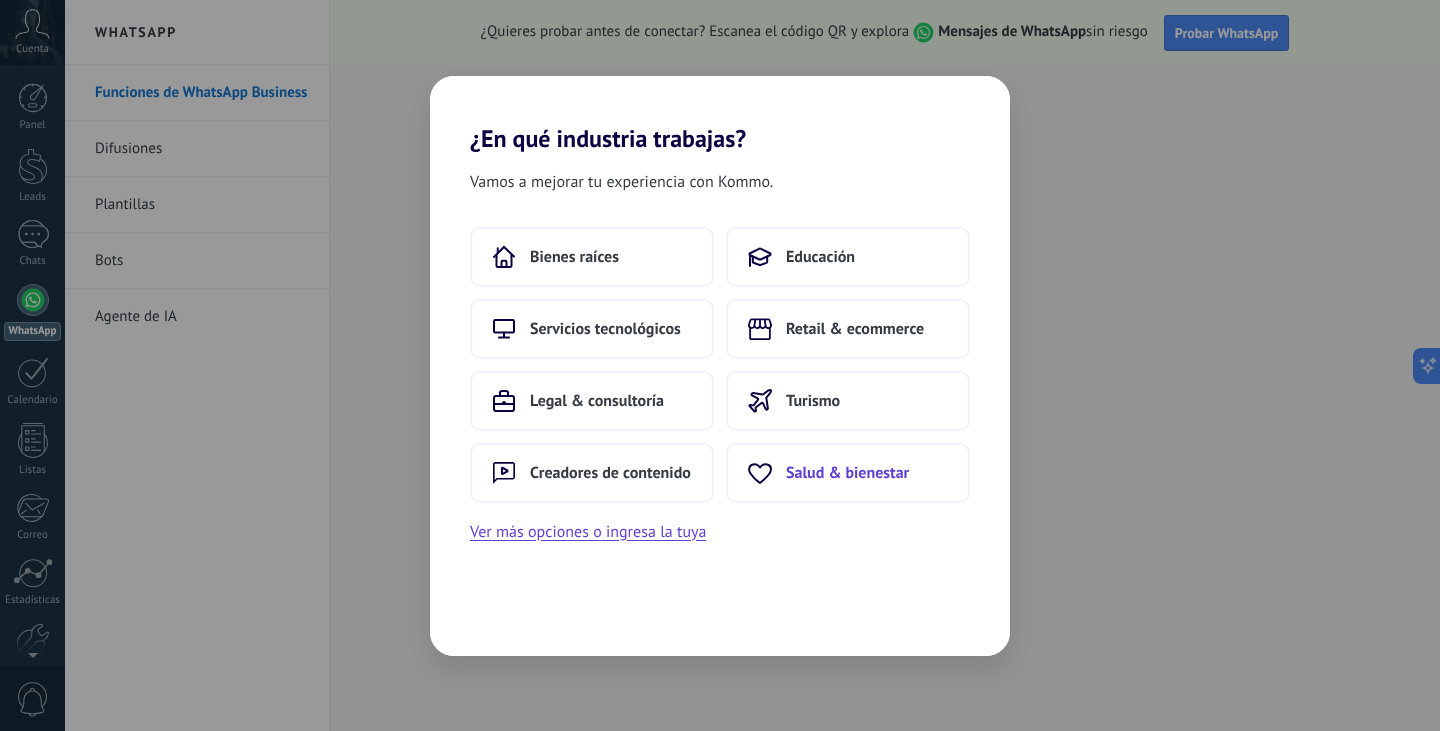 click on "Salud & bienestar" at bounding box center (847, 473) 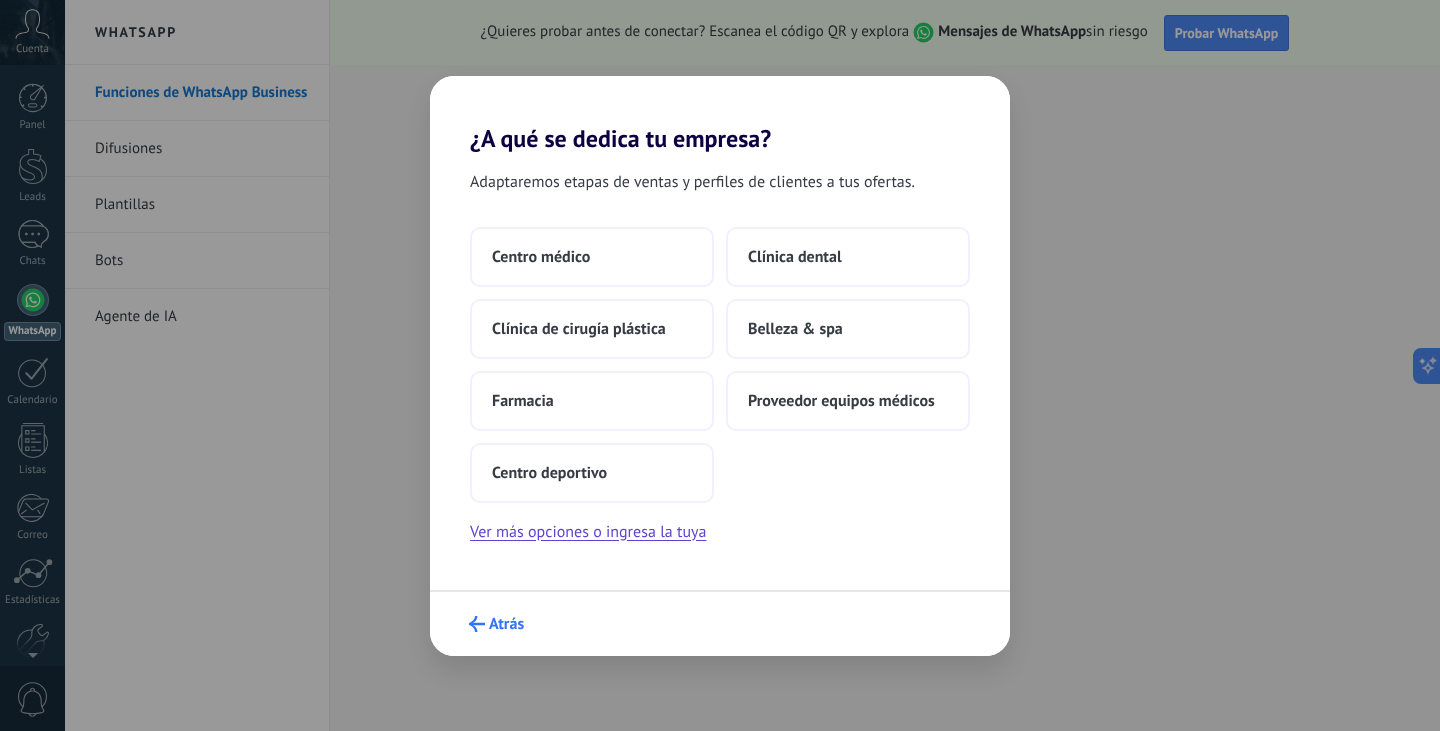 click on "Atrás" at bounding box center (506, 624) 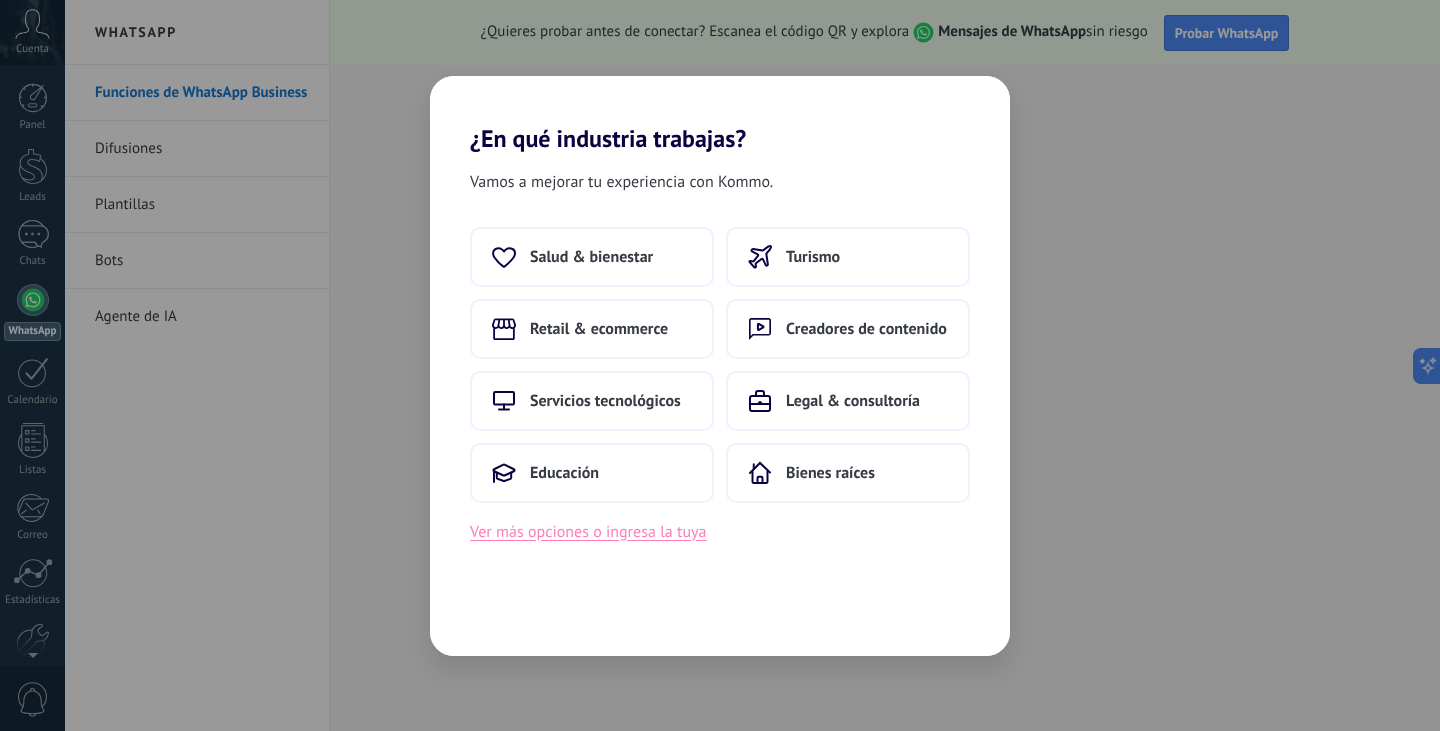 click on "Ver más opciones o ingresa la tuya" at bounding box center [588, 532] 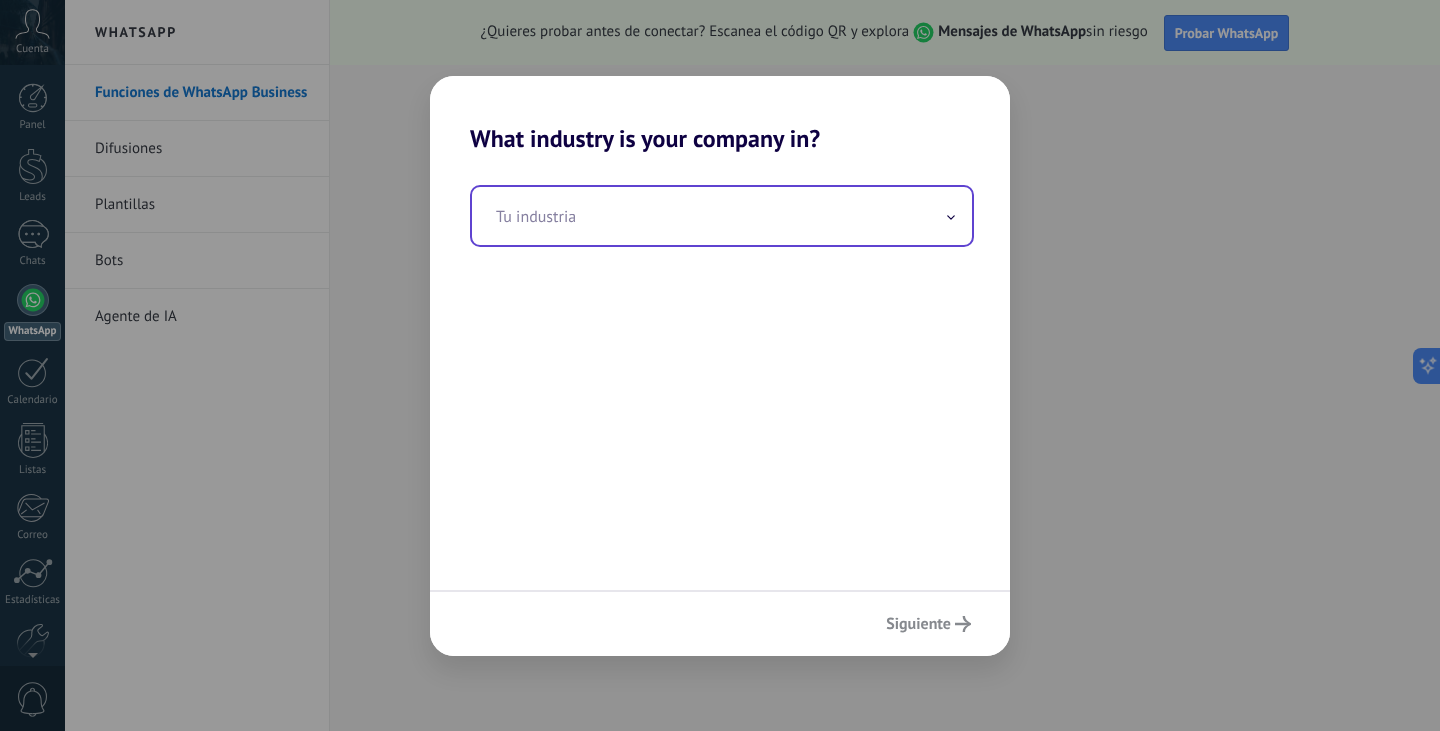 click at bounding box center [722, 216] 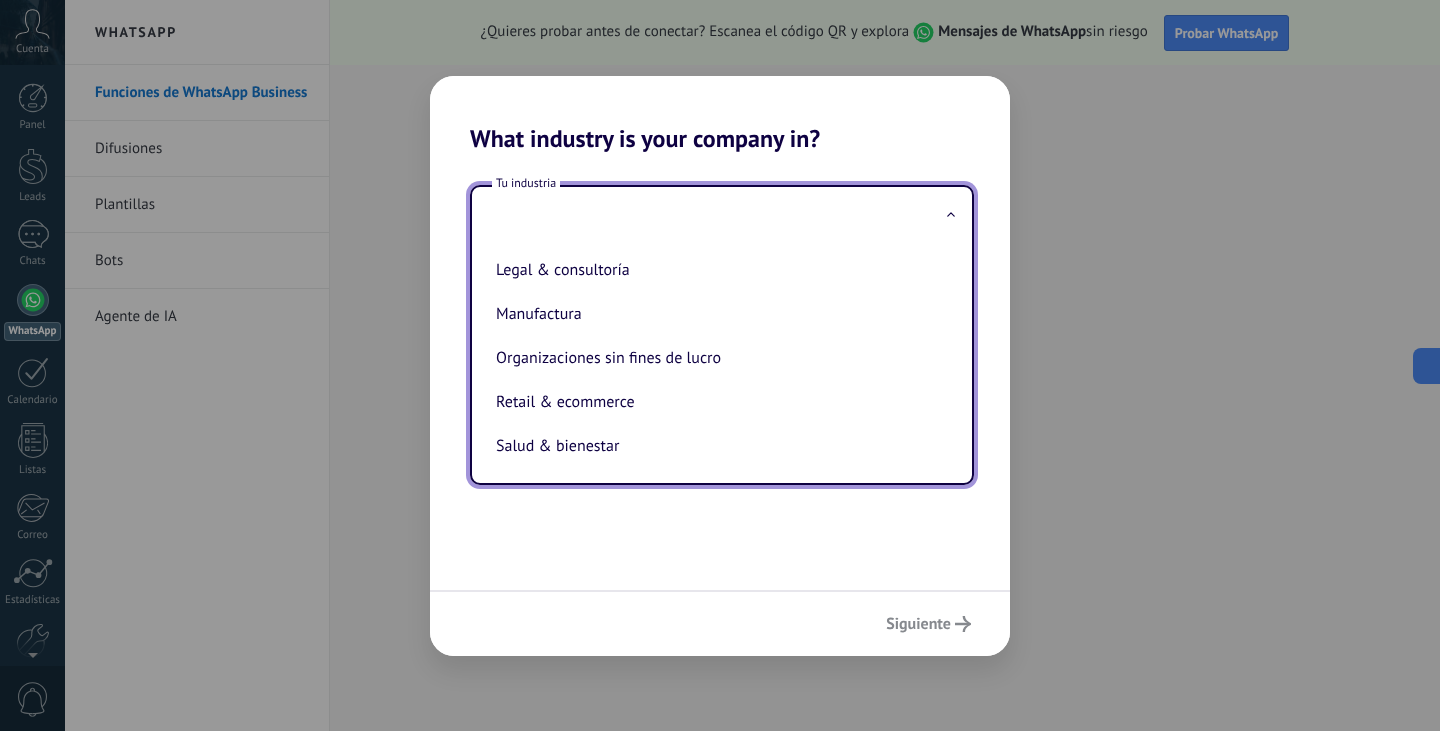scroll, scrollTop: 262, scrollLeft: 0, axis: vertical 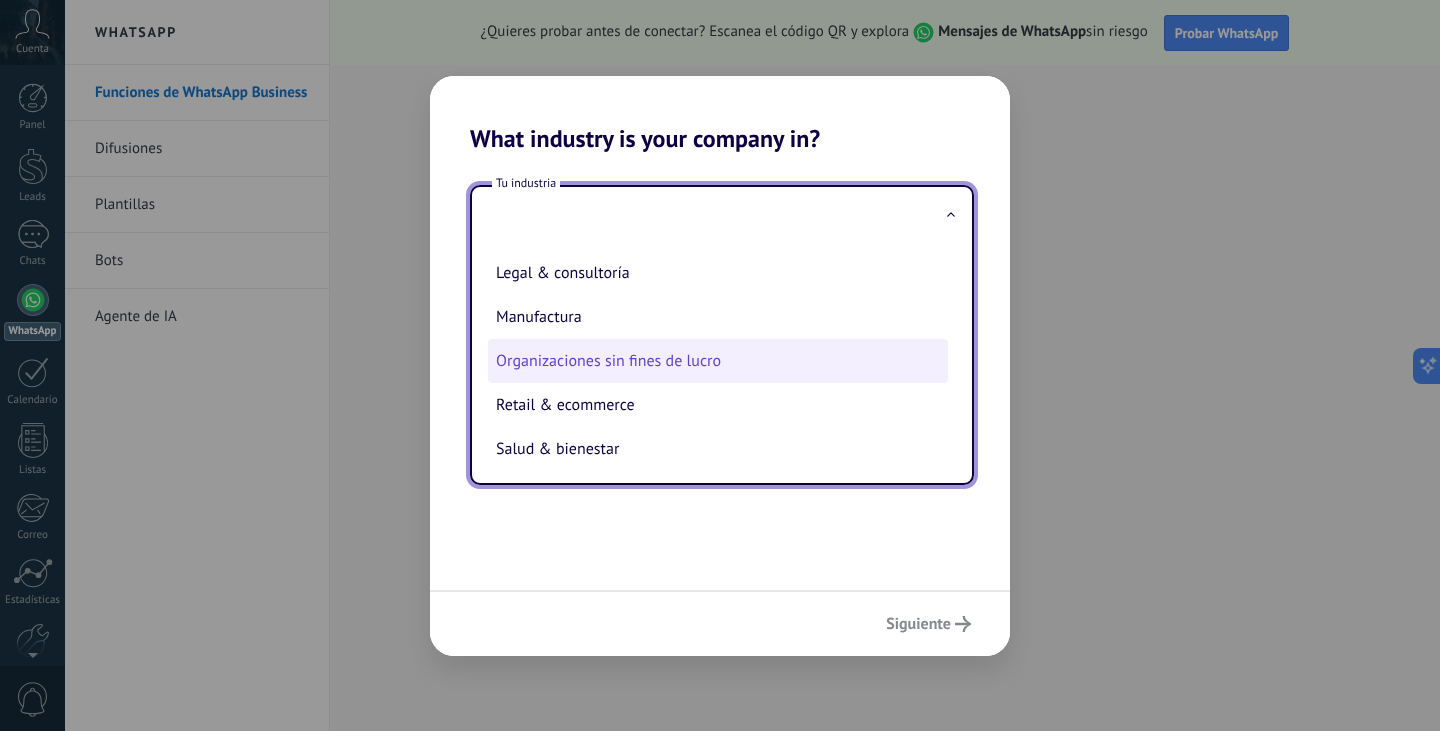 click on "Organizaciones sin fines de lucro" at bounding box center (718, 361) 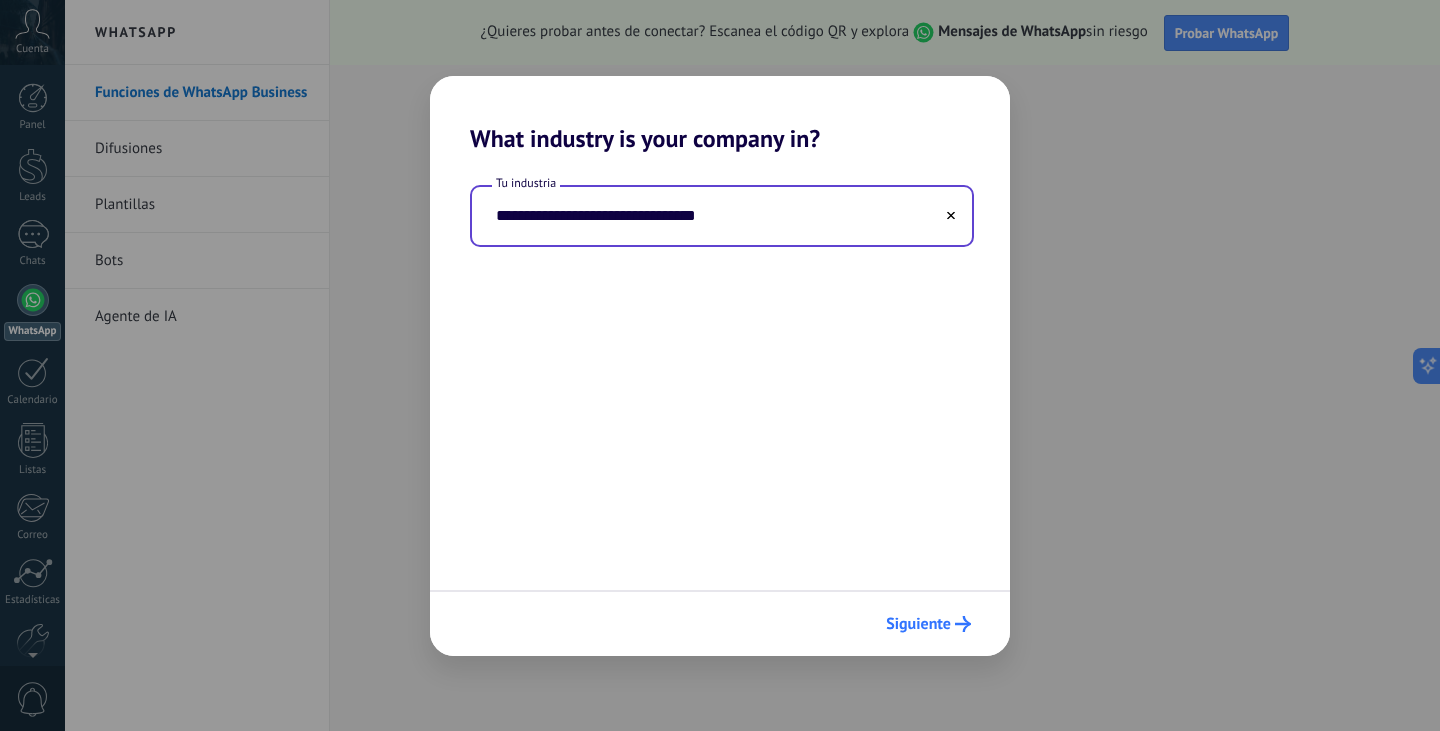click on "Siguiente" at bounding box center [928, 624] 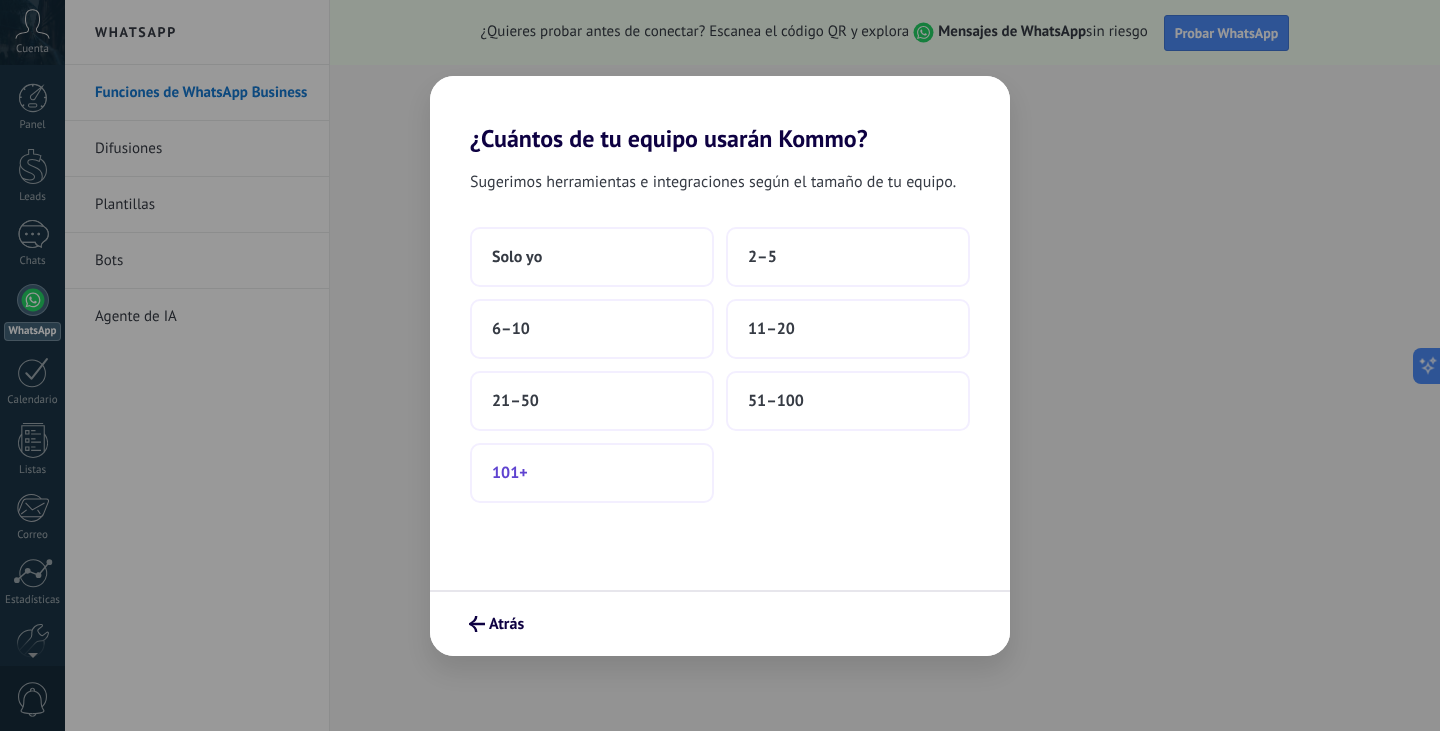 click on "101+" at bounding box center (592, 473) 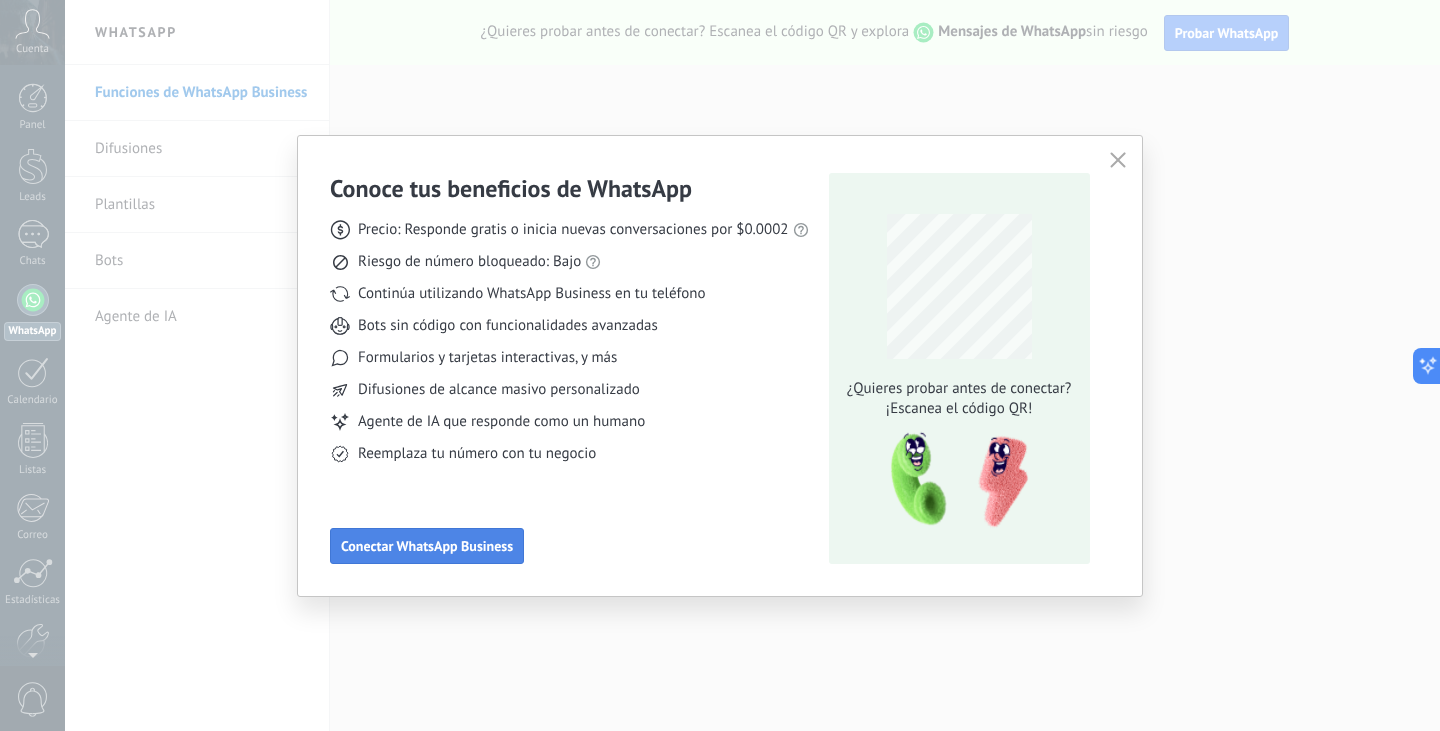 click on "Conectar WhatsApp Business" at bounding box center [427, 546] 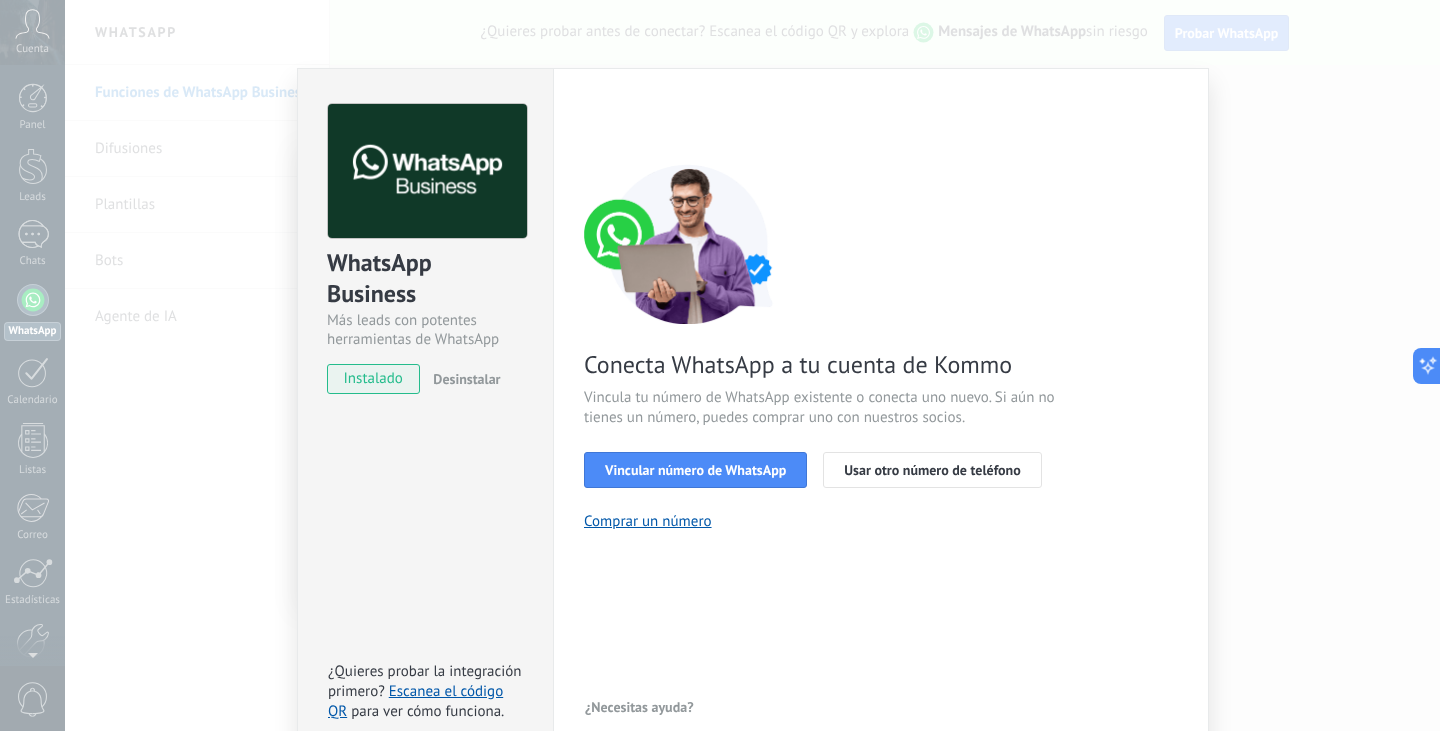 click on "WhatsApp Business Más leads con potentes herramientas de WhatsApp instalado Desinstalar ¿Quieres probar la integración primero?   Escanea el código QR   para ver cómo funciona. Configuraciones Autorizaciones This tab logs the users who have granted integration access to this account. If you want to to remove a user's ability to send requests to the account on behalf of this integration, you can revoke access. If access is revoked from all users, the integration will stop working. This app is installed, but no one has given it access yet. WhatsApp Cloud API más _:  Guardar < Volver 1 Seleccionar aplicación 2 Conectar Facebook  3 Finalizar configuración Conecta WhatsApp a tu cuenta de Kommo Vincula tu número de WhatsApp existente o conecta uno nuevo. Si aún no tienes un número, puedes comprar uno con nuestros socios. Vincular número de WhatsApp Usar otro número de teléfono Comprar un número ¿Necesitas ayuda?" at bounding box center [752, 365] 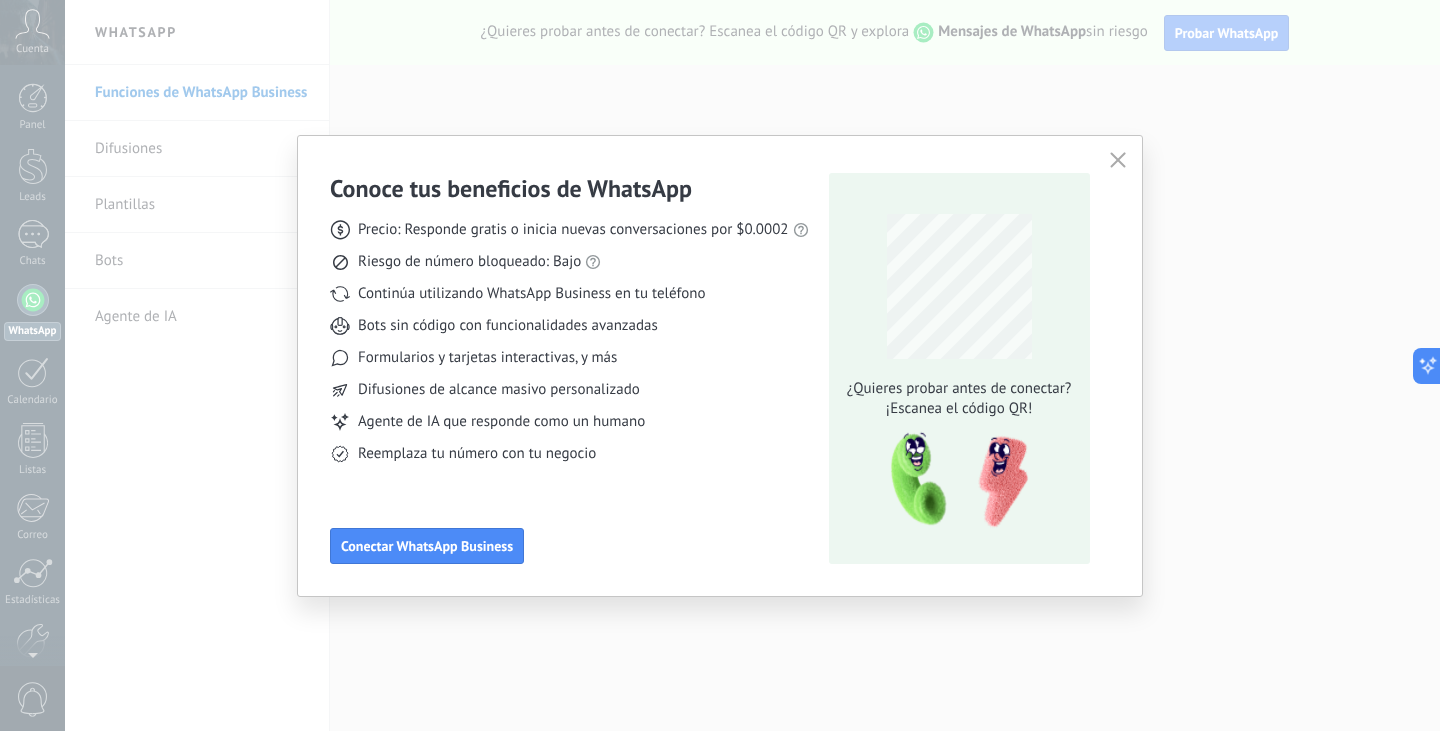 click 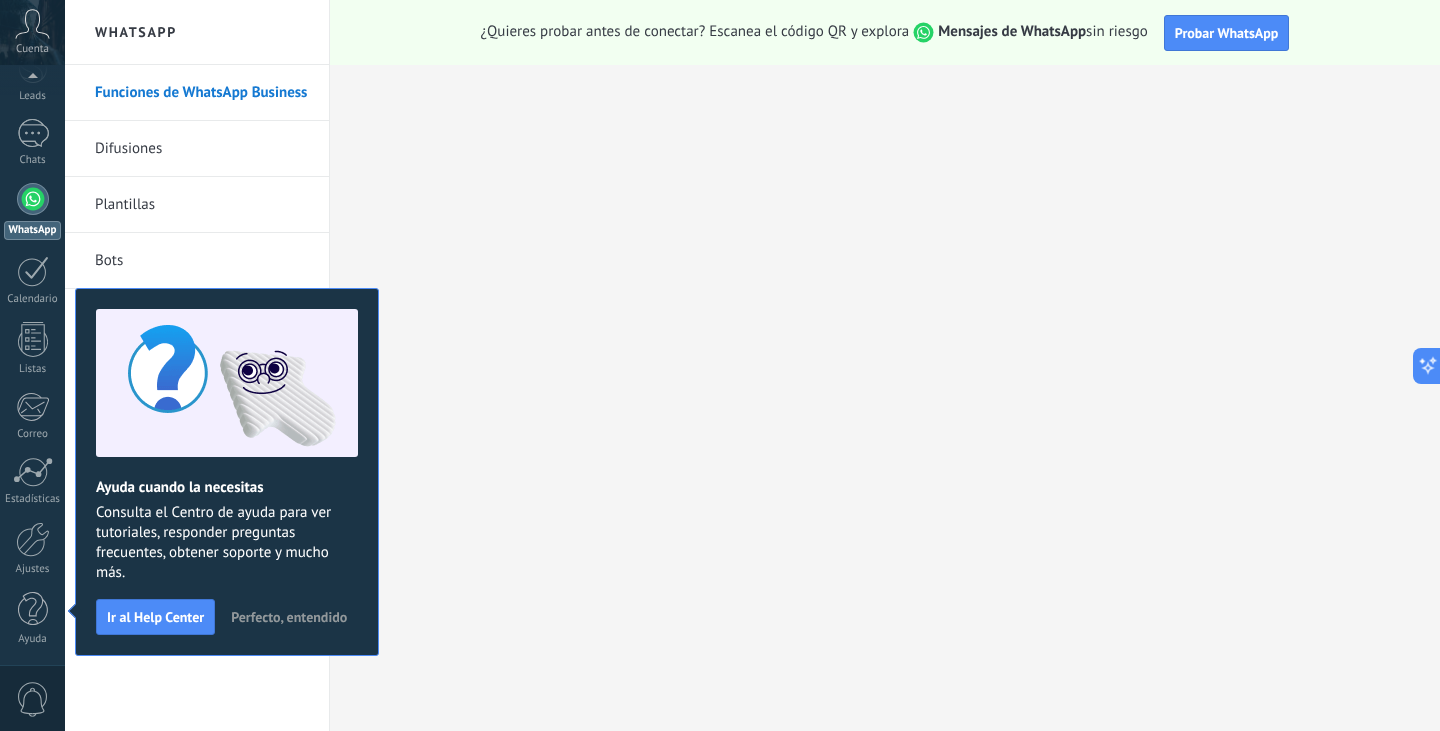 scroll, scrollTop: 0, scrollLeft: 0, axis: both 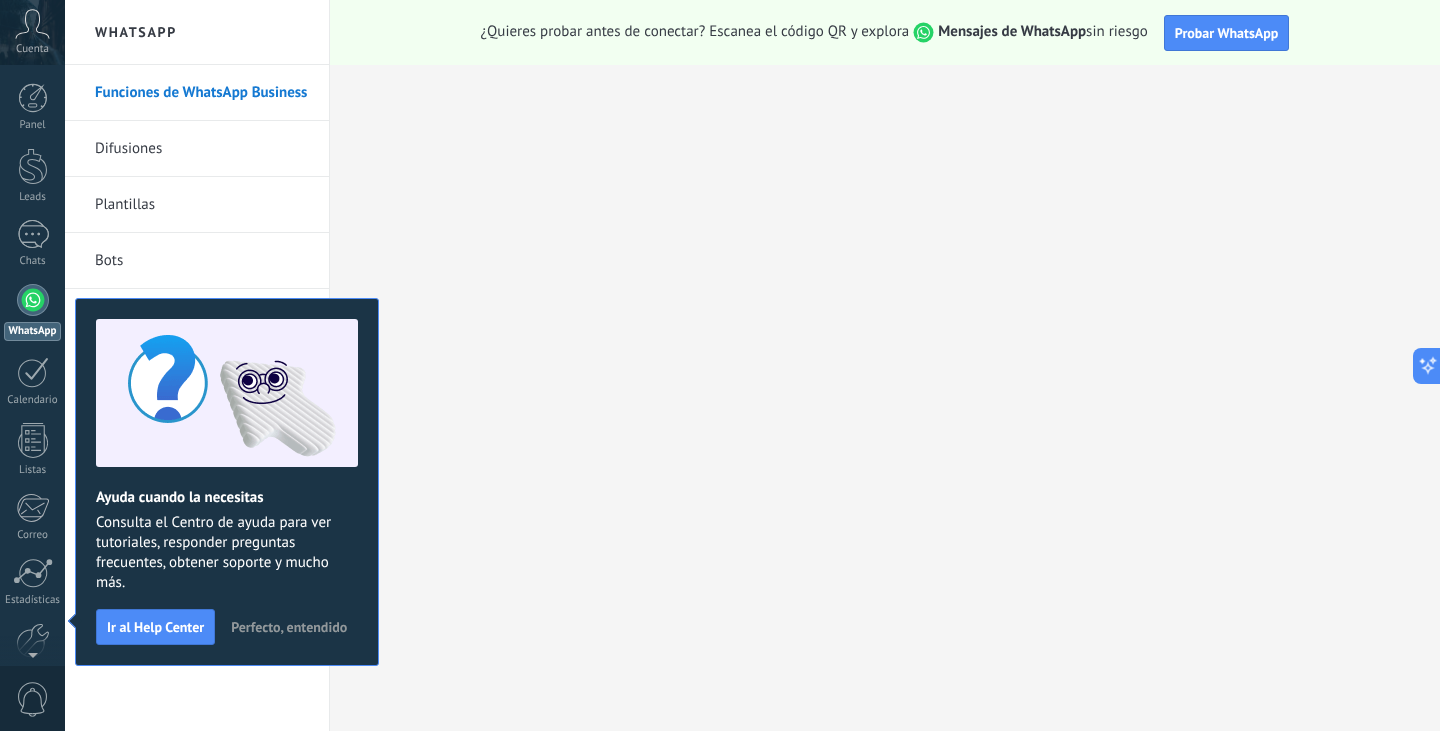 click on "Funciones de WhatsApp Business Difusiones Plantillas Bots Agente de IA" at bounding box center [197, 398] 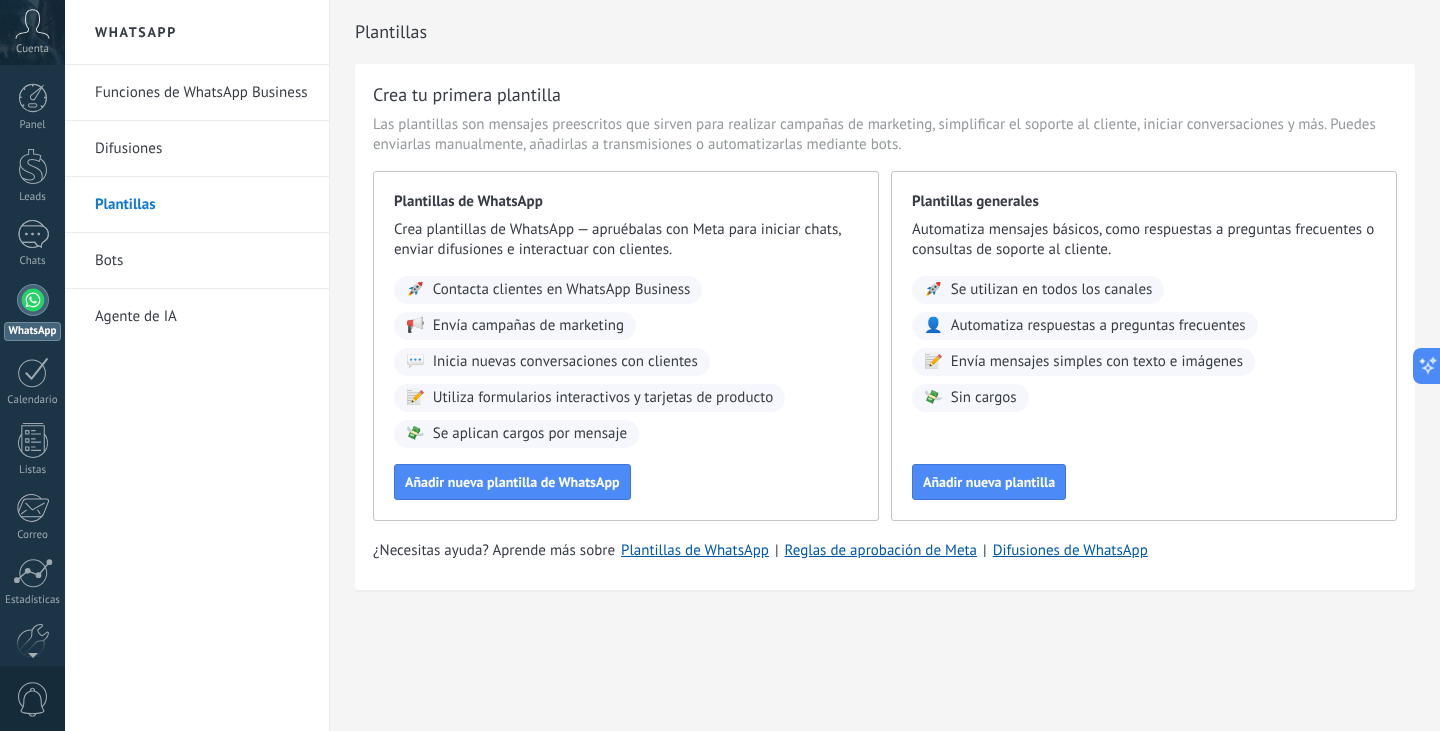 click on "Difusiones" at bounding box center (202, 149) 